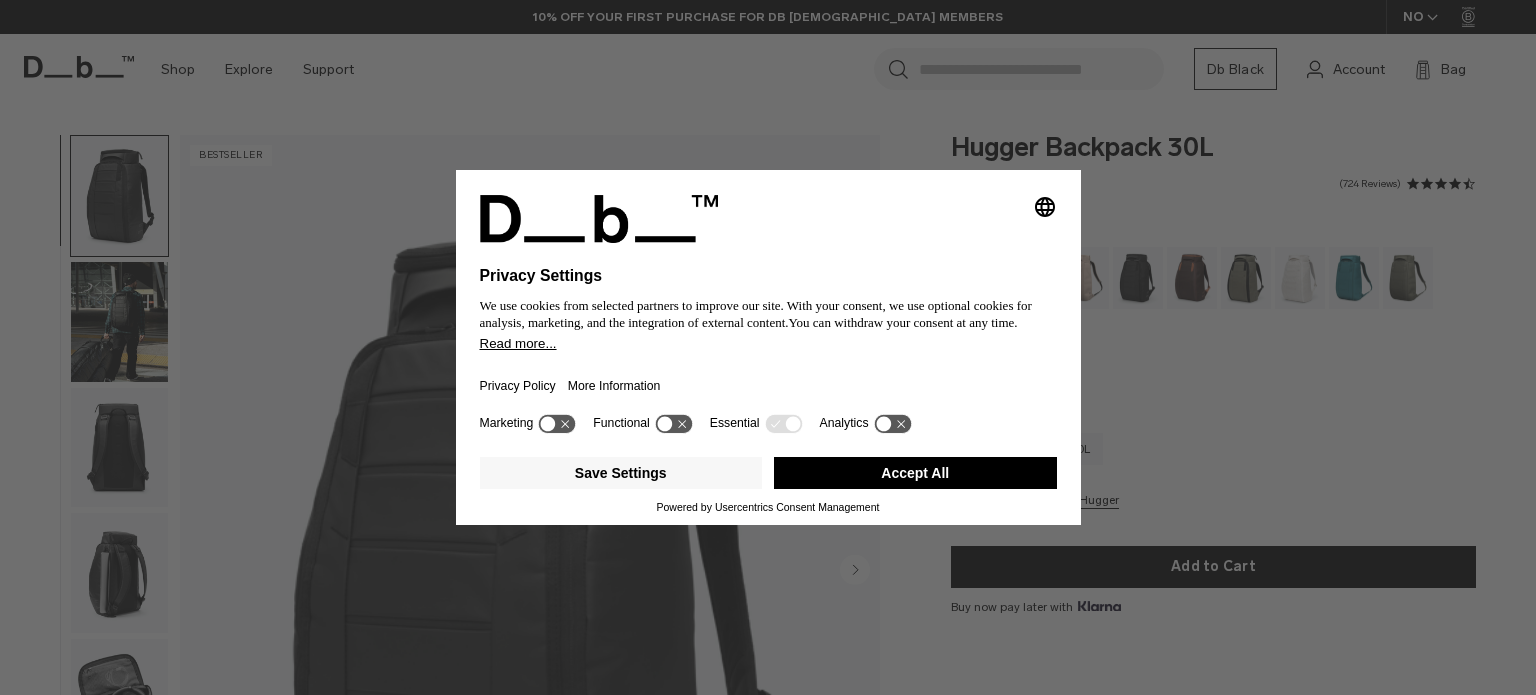click on "Accept All" at bounding box center [915, 473] 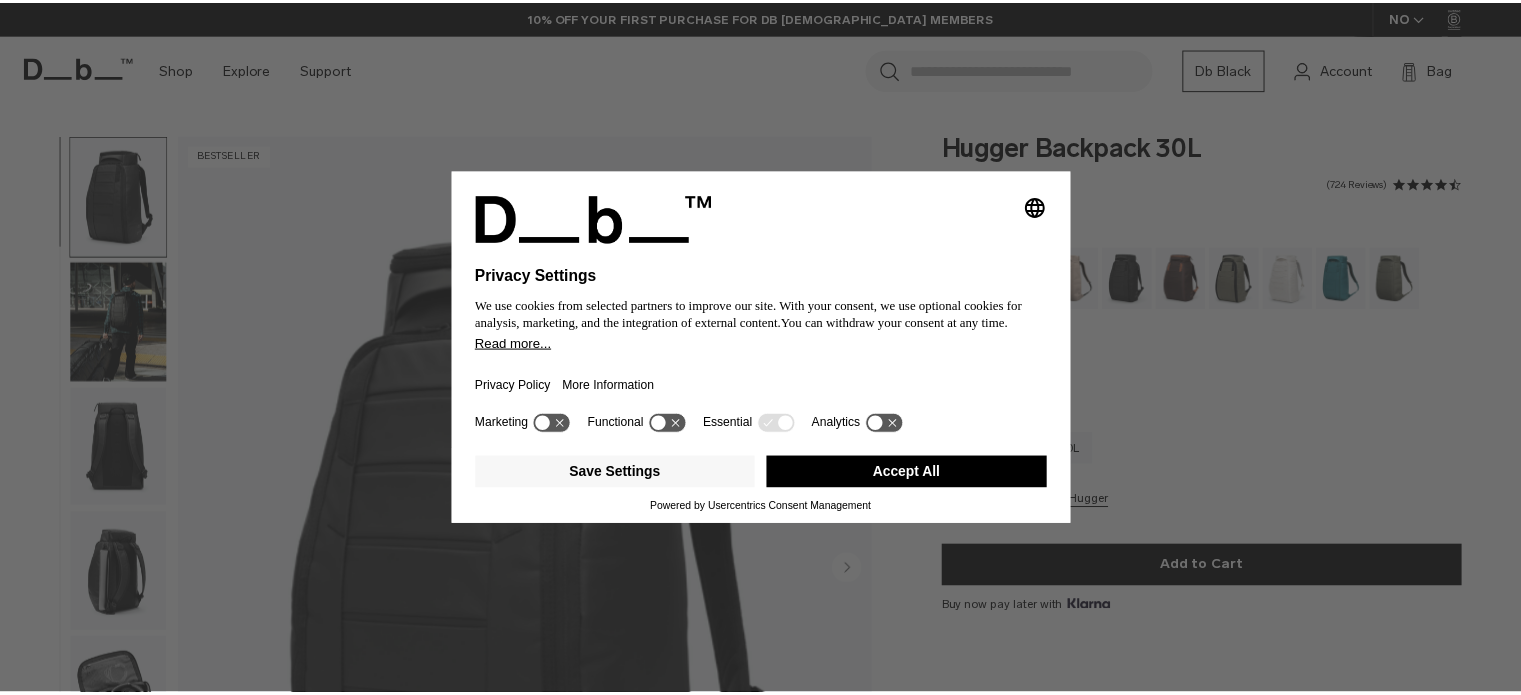 scroll, scrollTop: 0, scrollLeft: 0, axis: both 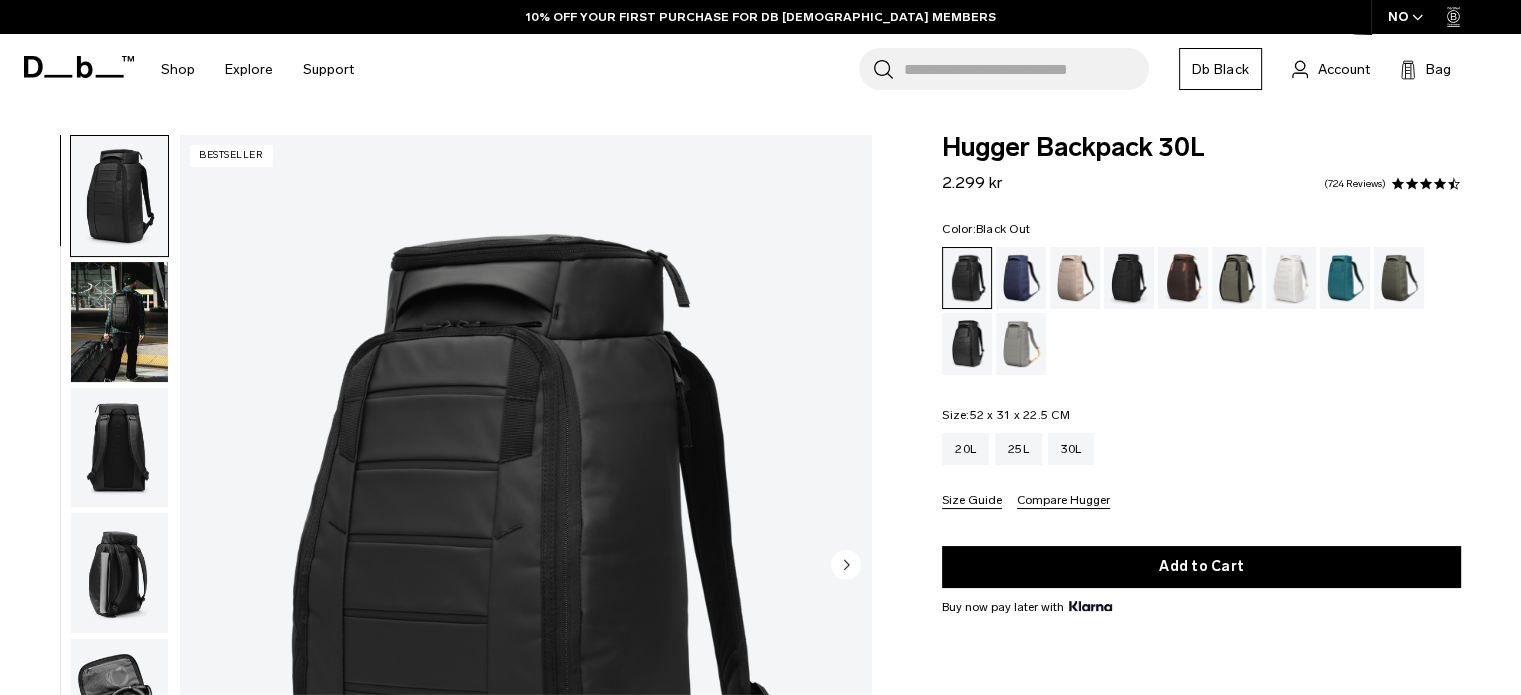 click at bounding box center [119, 322] 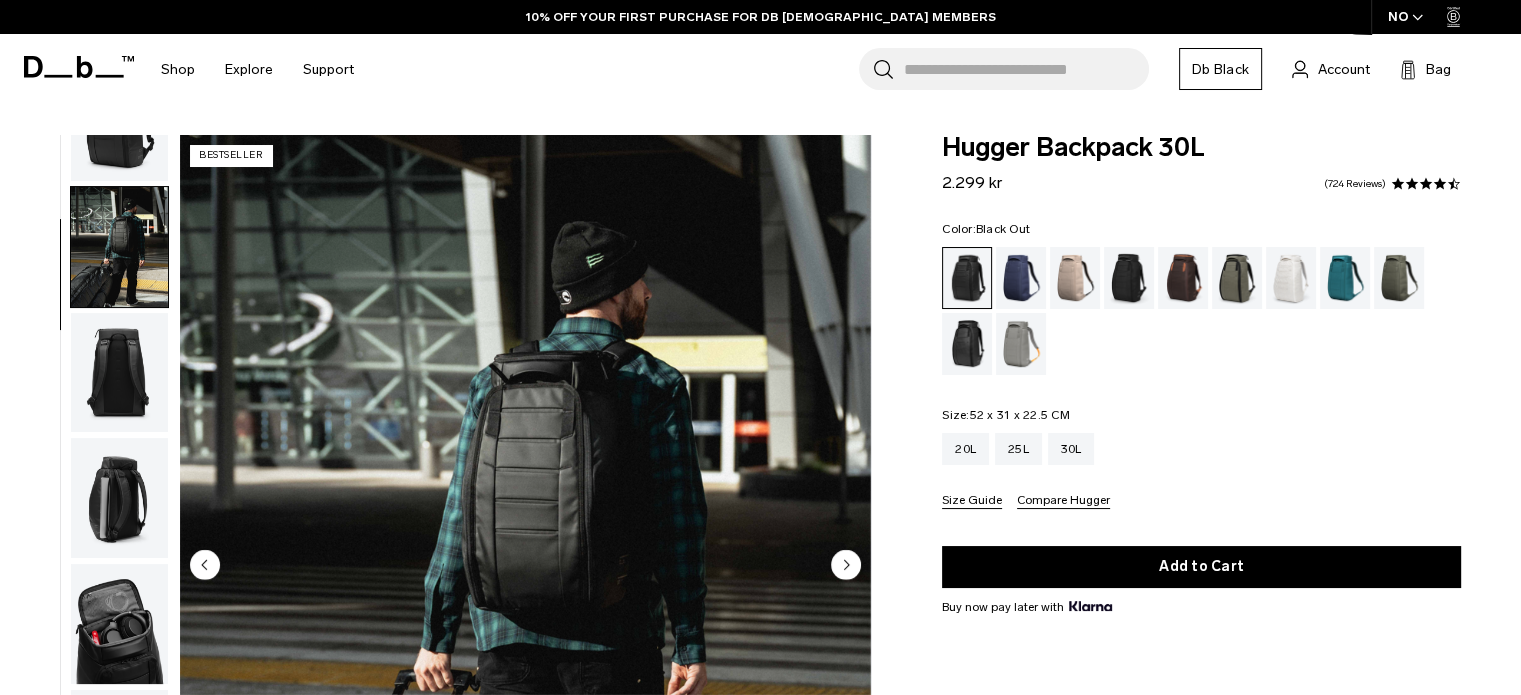 scroll, scrollTop: 126, scrollLeft: 0, axis: vertical 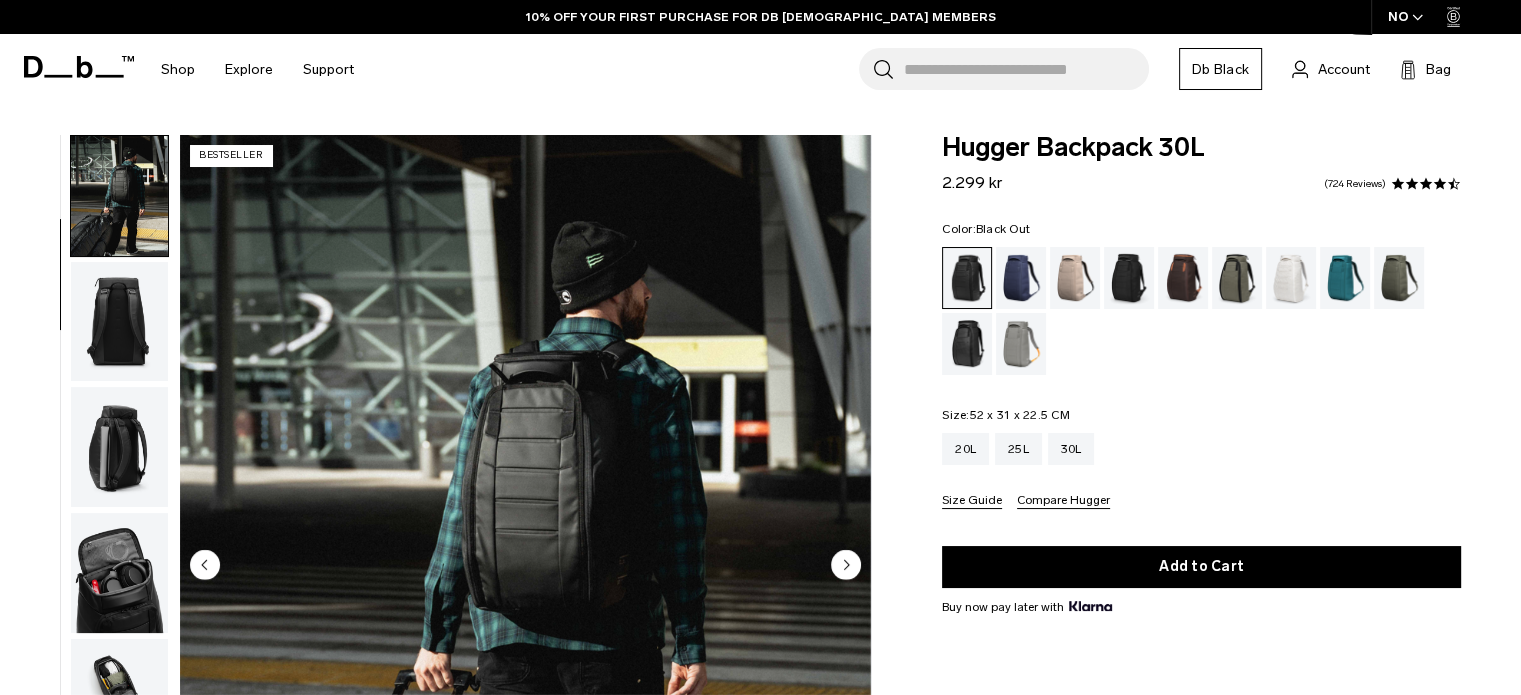 click at bounding box center (119, 322) 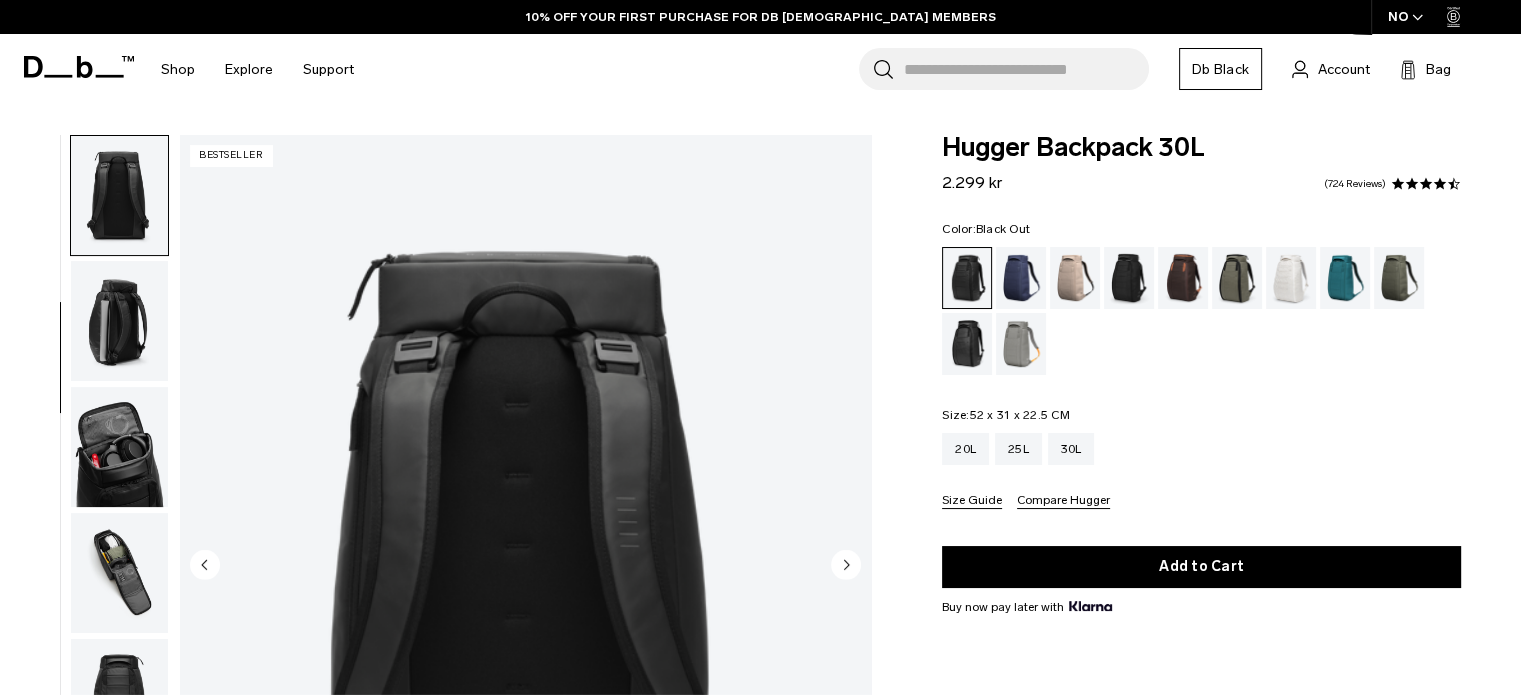 click at bounding box center [119, 447] 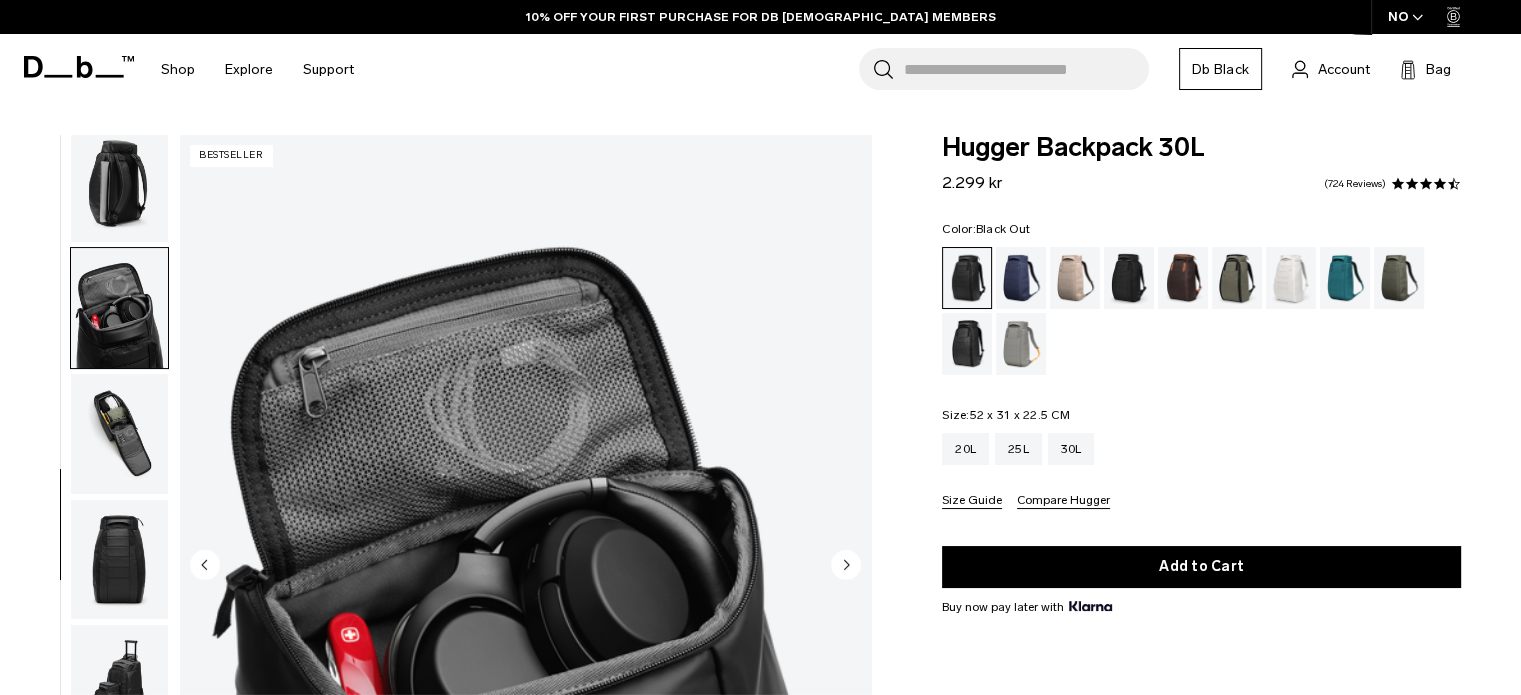 scroll, scrollTop: 391, scrollLeft: 0, axis: vertical 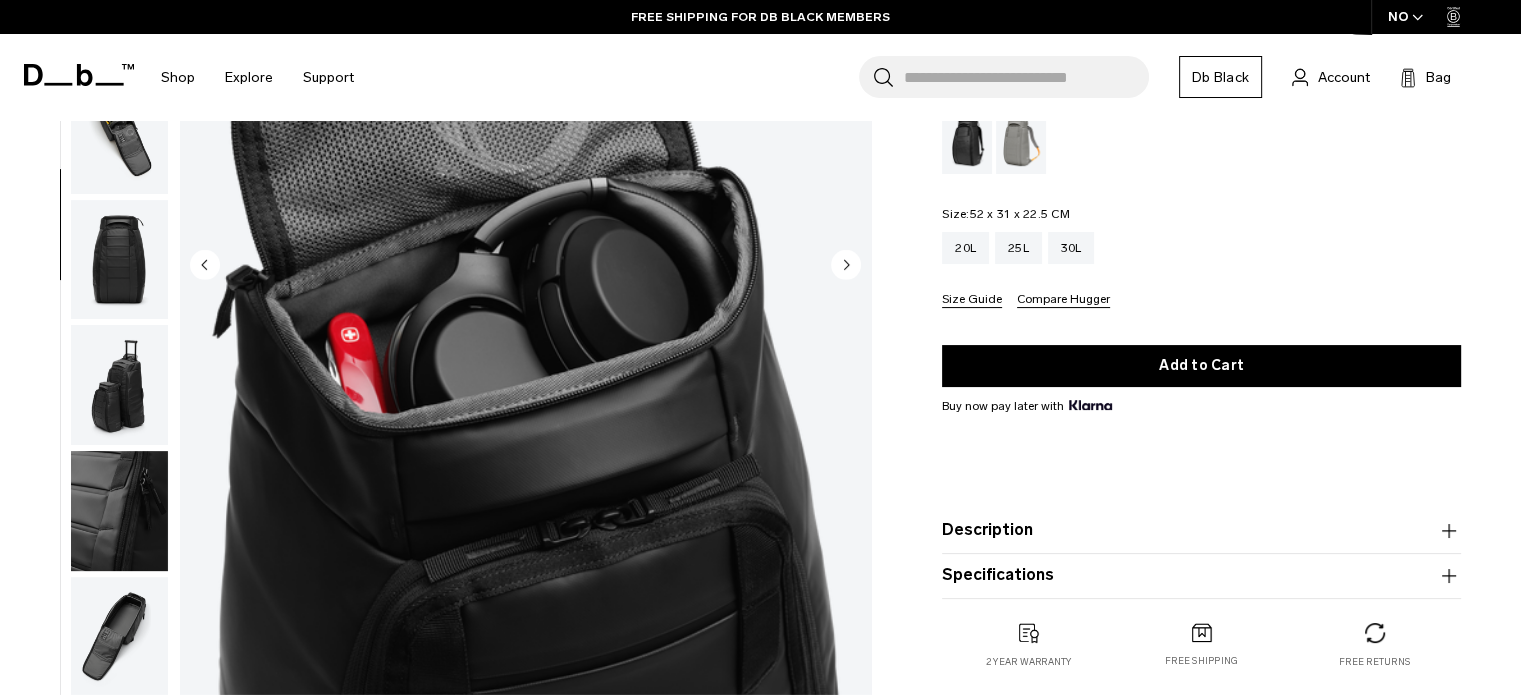 click at bounding box center [119, 637] 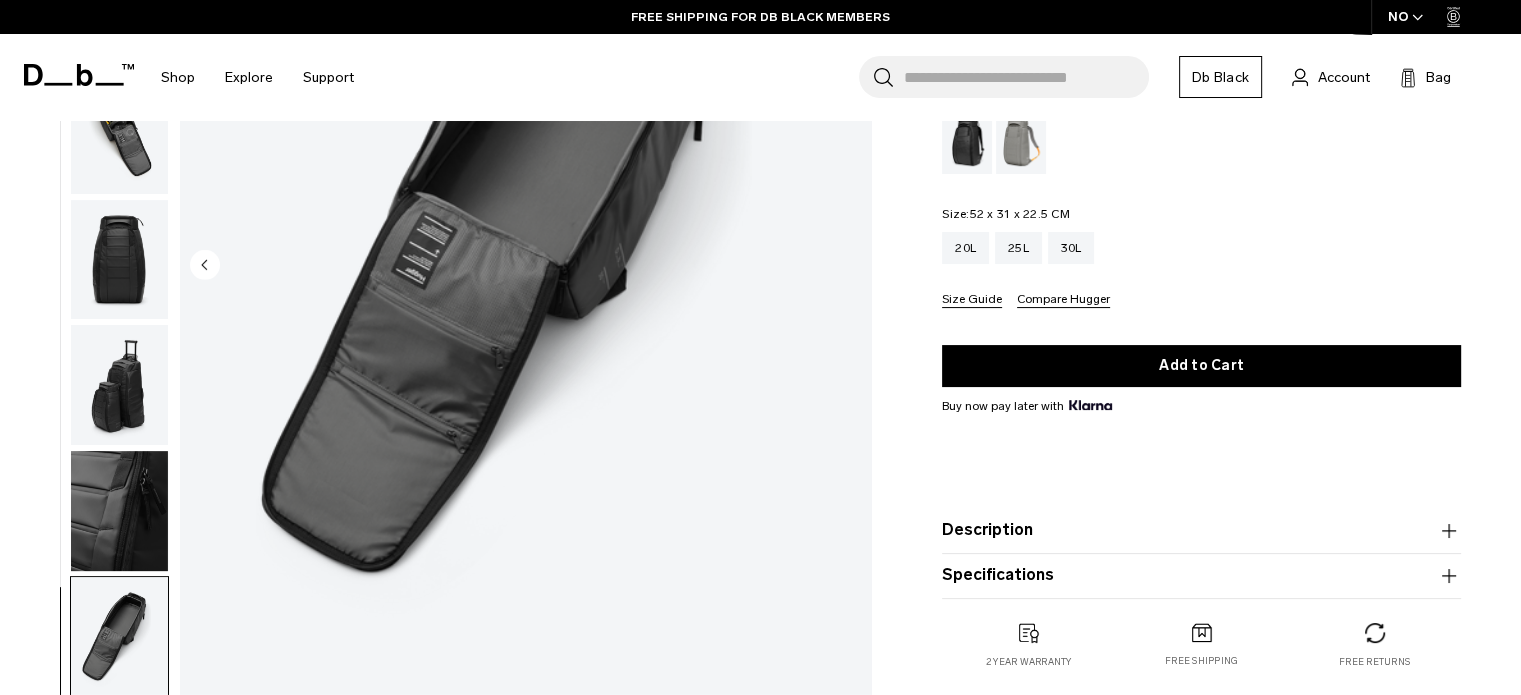 scroll, scrollTop: 392, scrollLeft: 0, axis: vertical 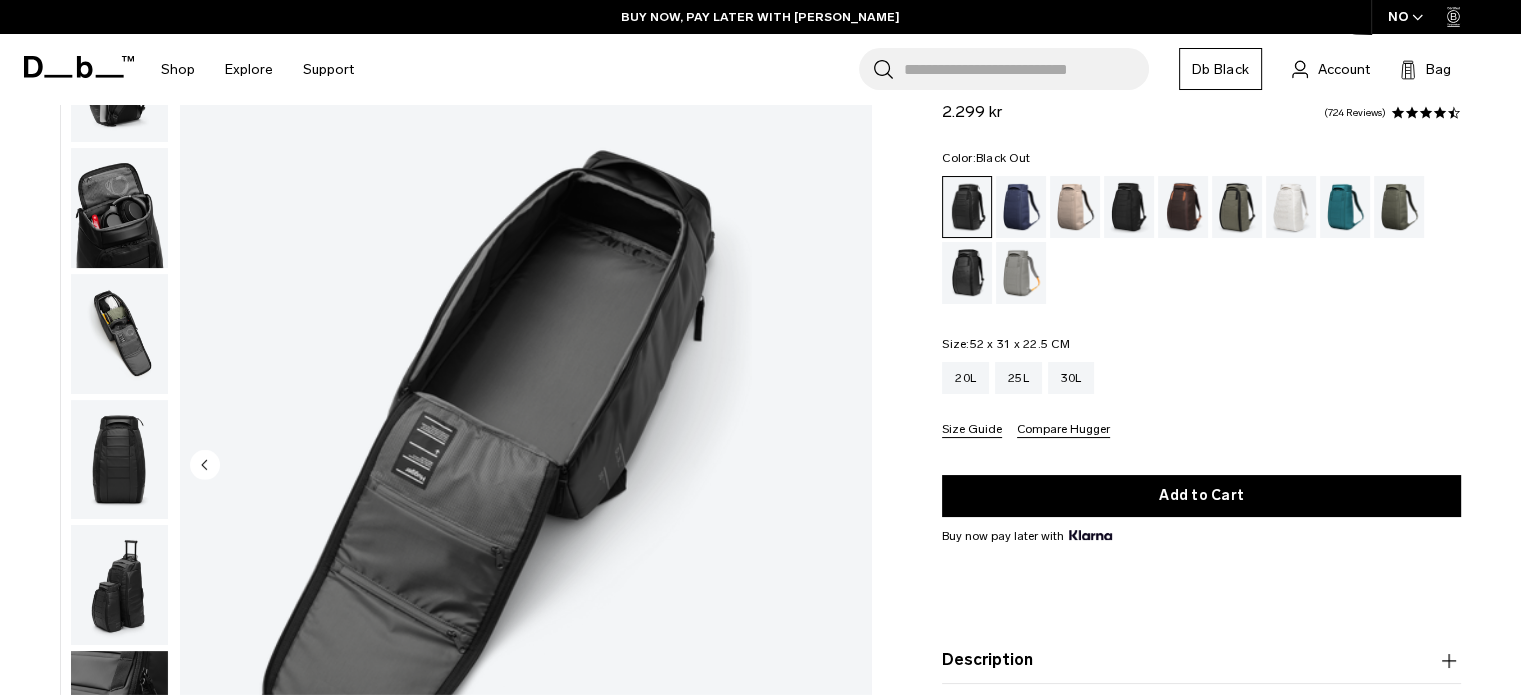 click at bounding box center (119, 334) 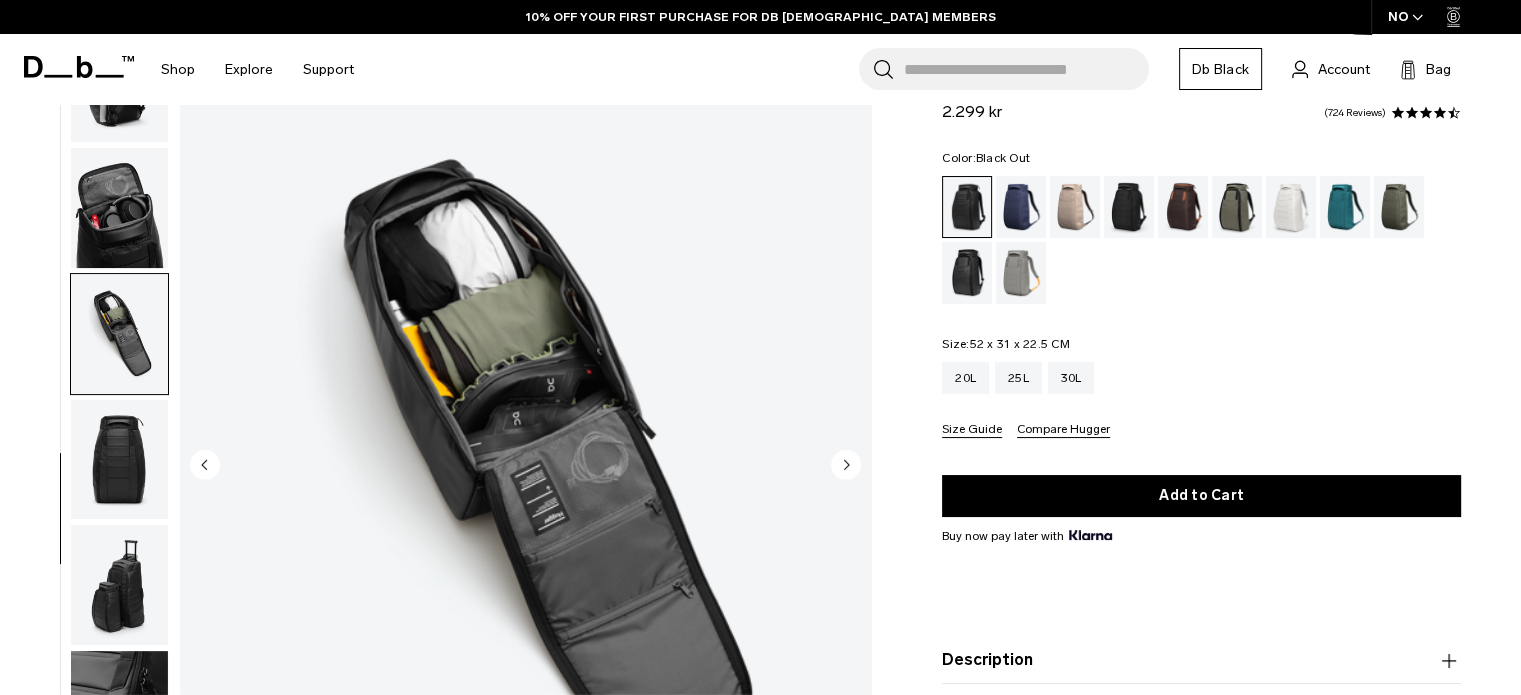 scroll, scrollTop: 391, scrollLeft: 0, axis: vertical 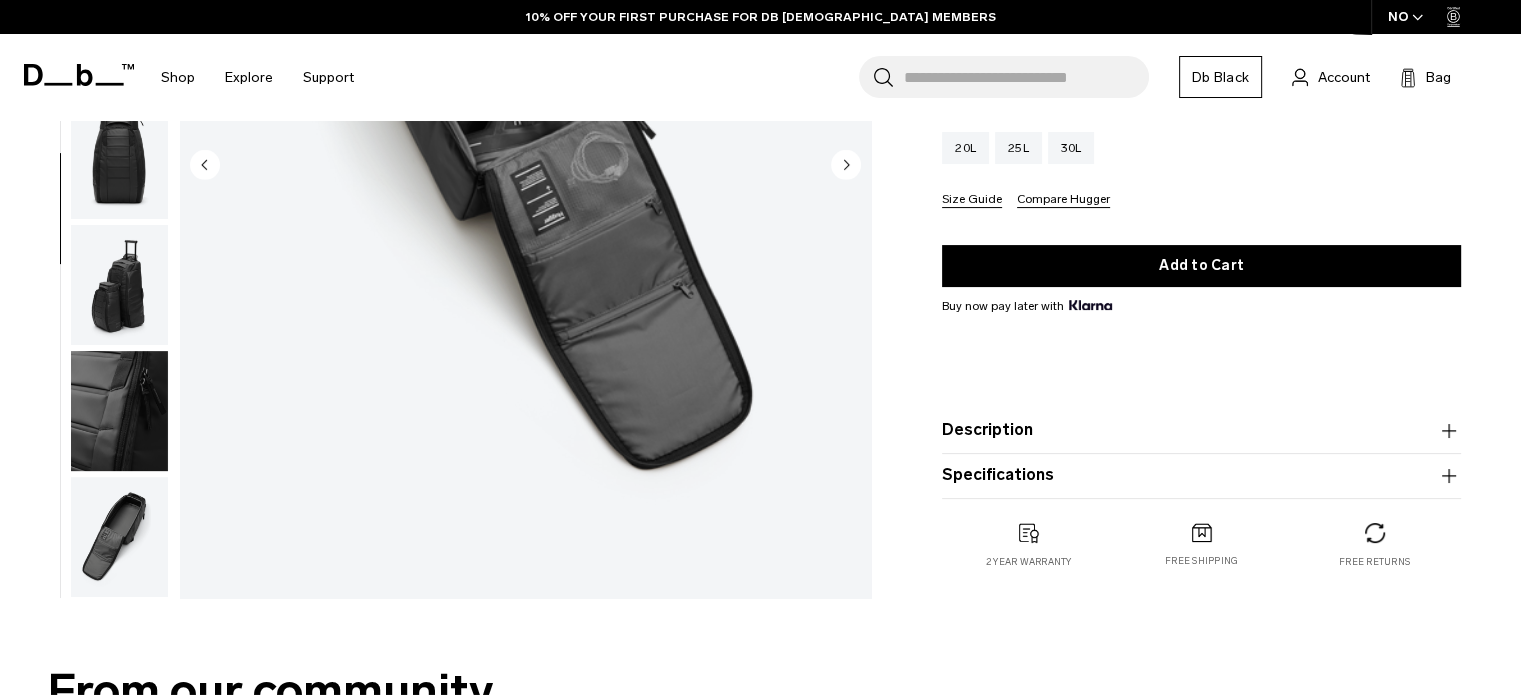 click at bounding box center (119, 537) 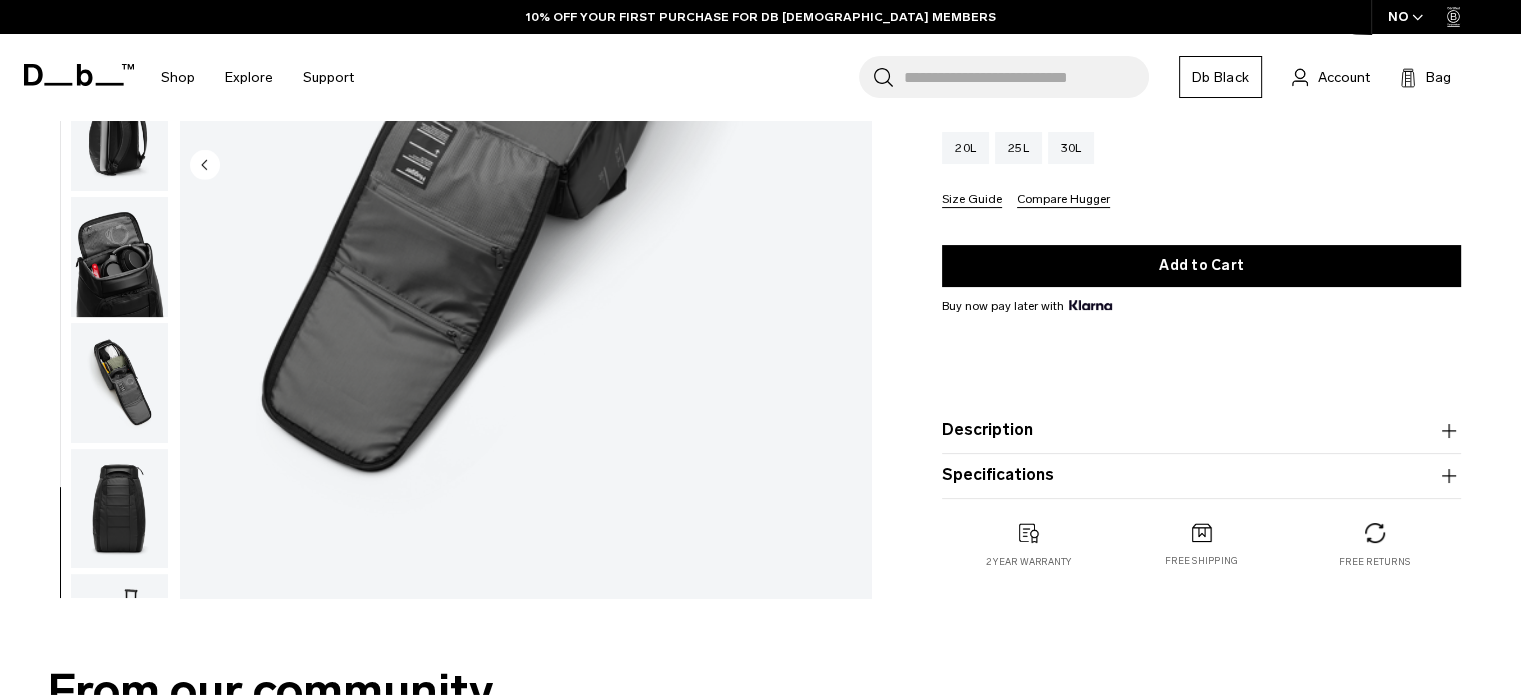 scroll, scrollTop: 0, scrollLeft: 0, axis: both 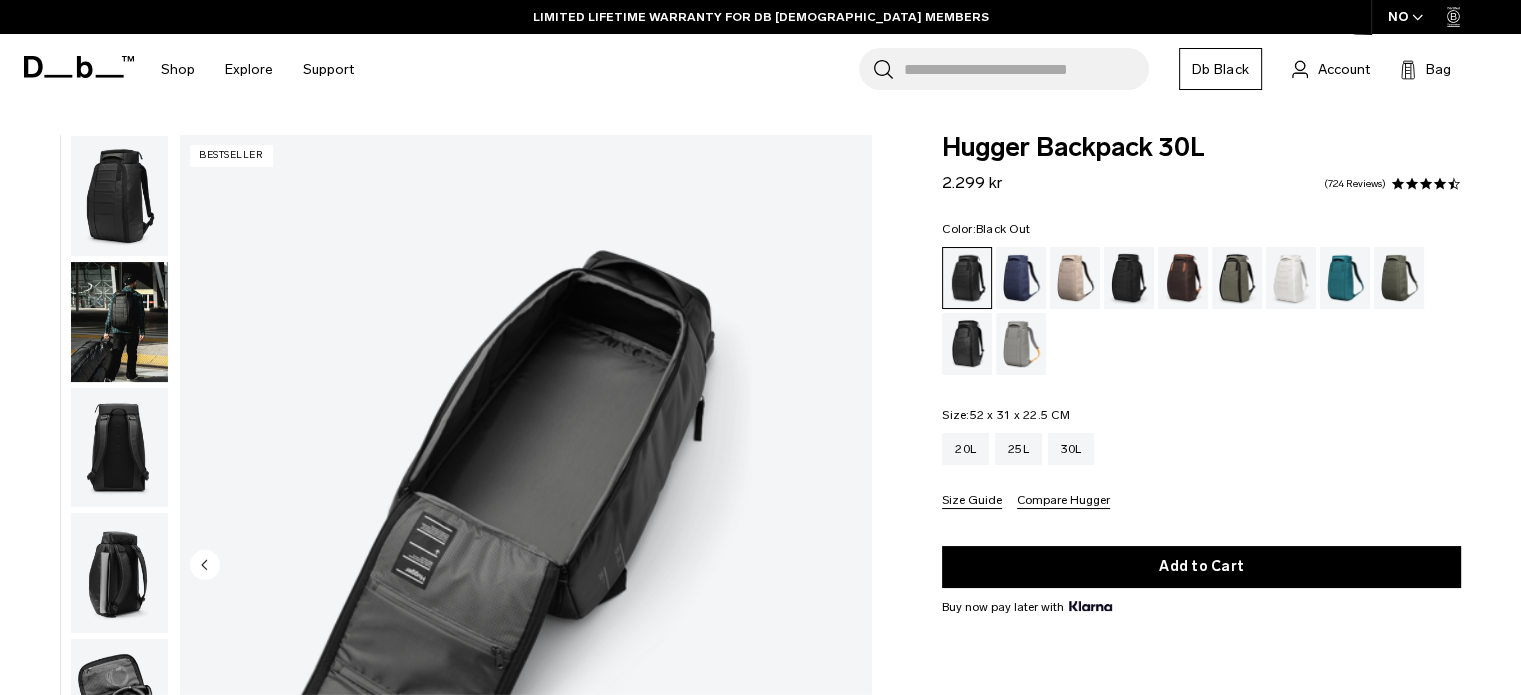 click 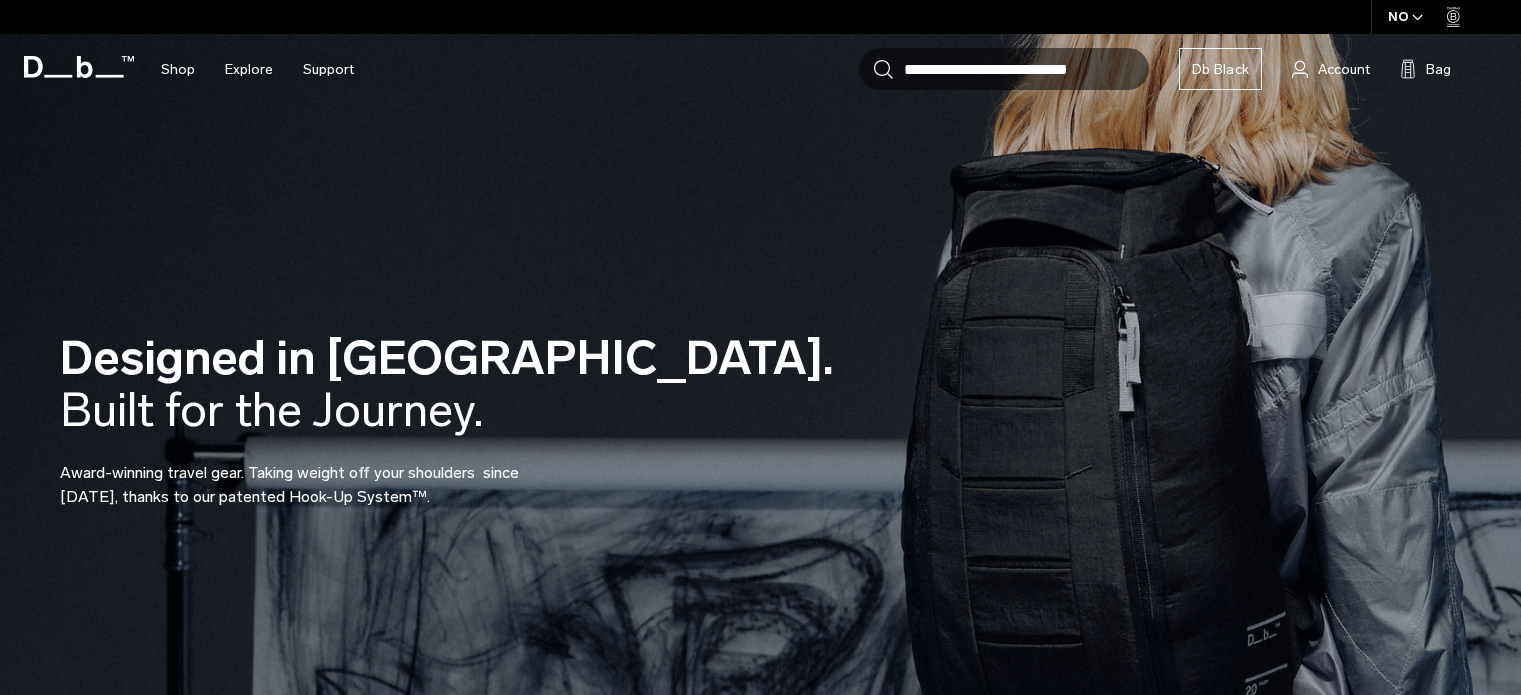 scroll, scrollTop: 0, scrollLeft: 0, axis: both 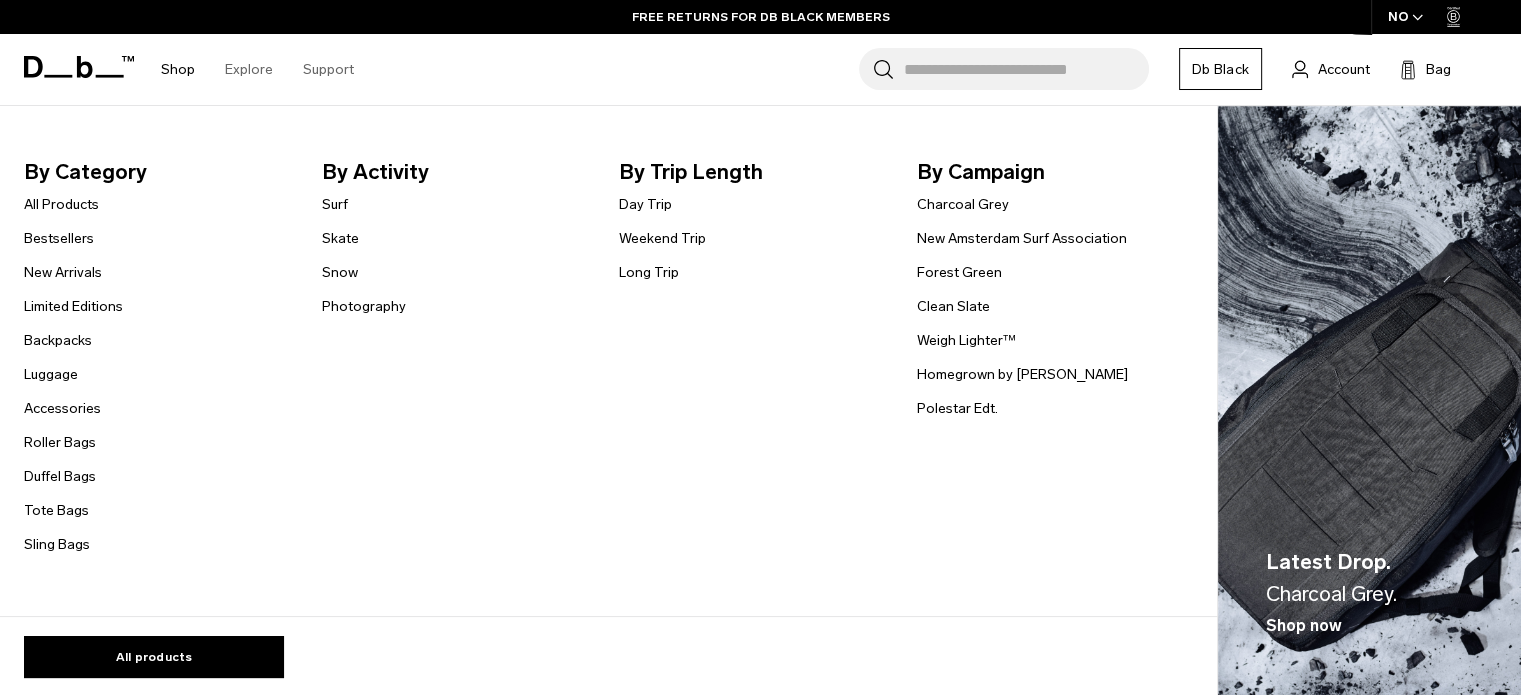 click on "Shop" at bounding box center [178, 69] 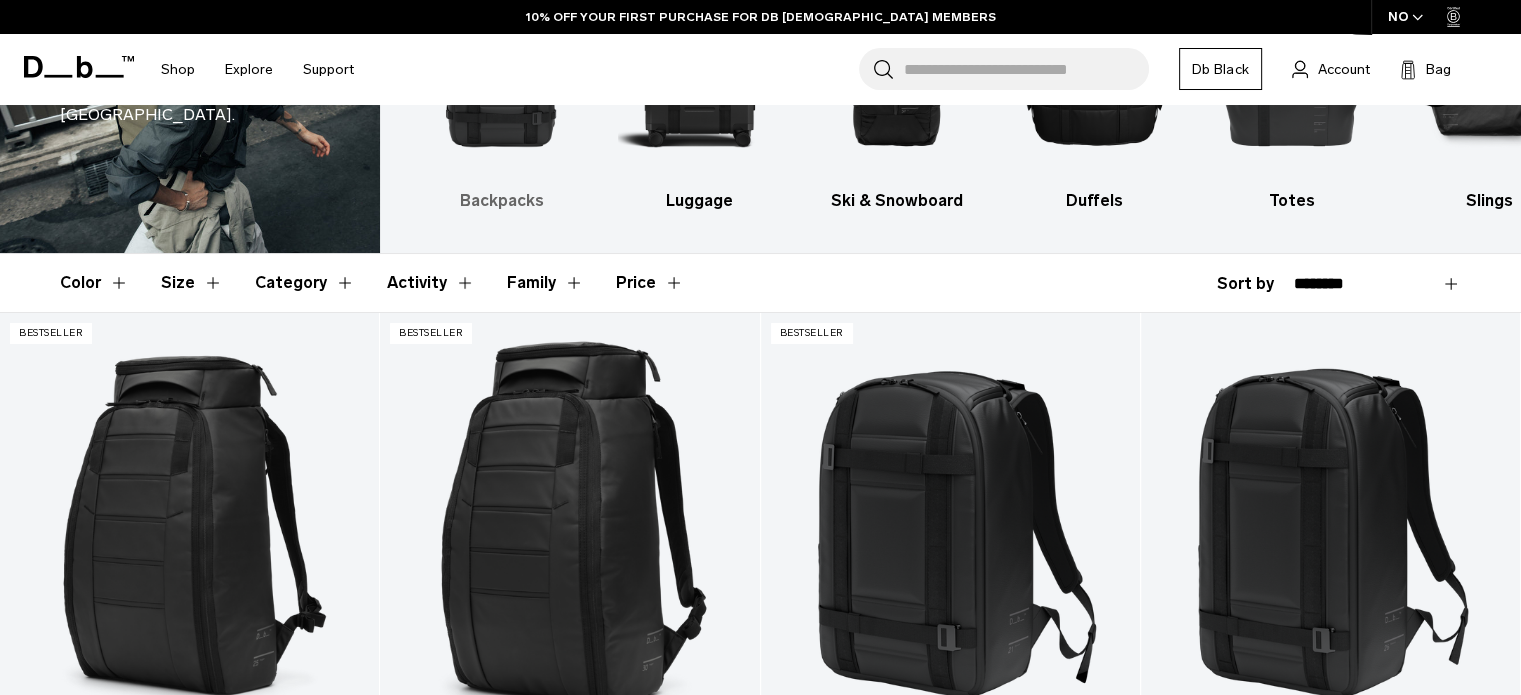scroll, scrollTop: 200, scrollLeft: 0, axis: vertical 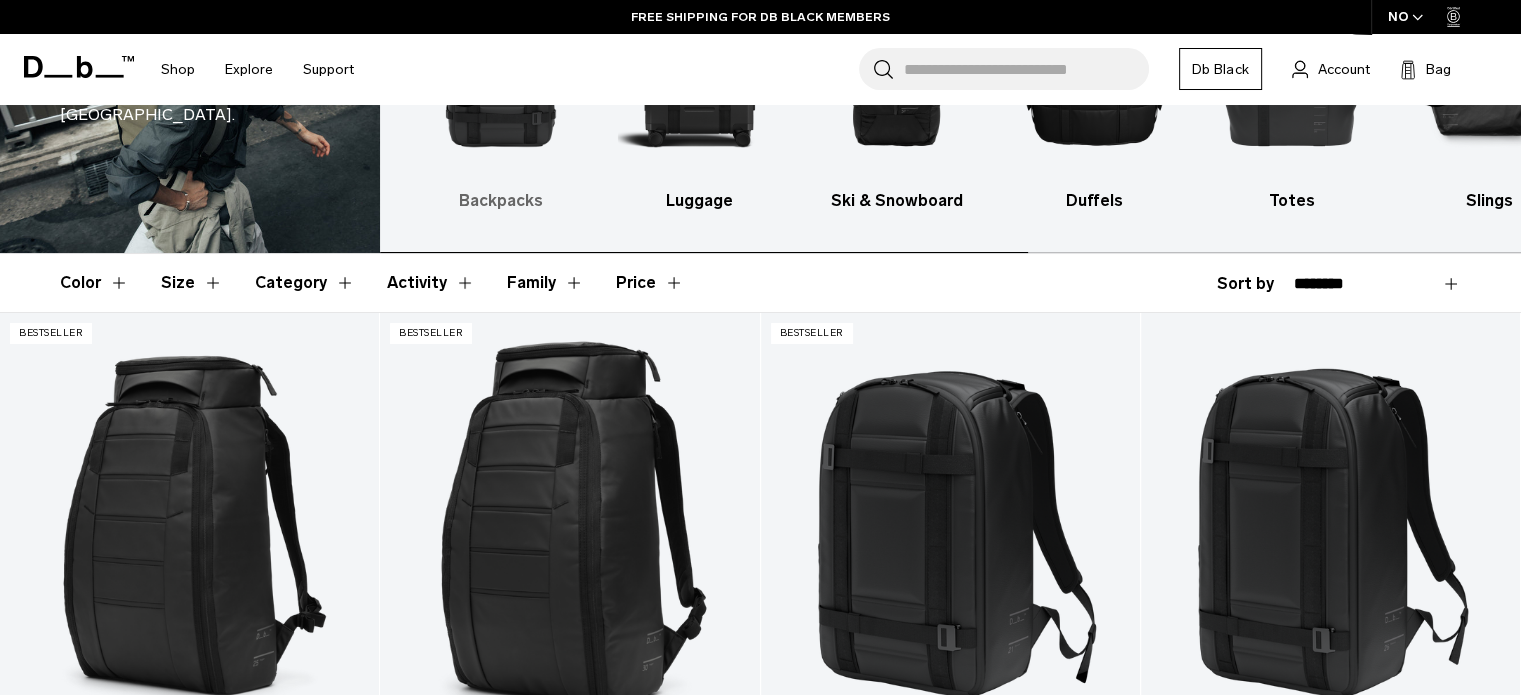 click on "Backpacks" at bounding box center [501, 201] 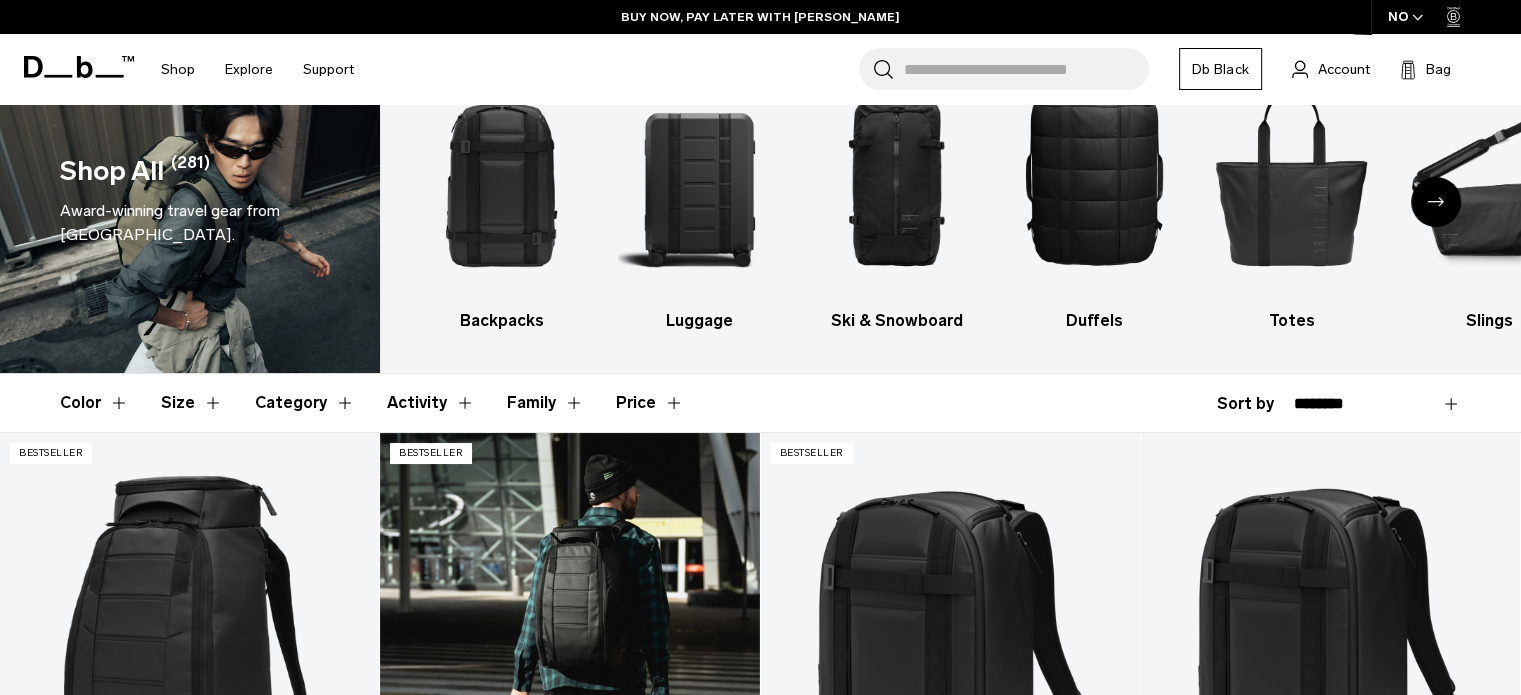 scroll, scrollTop: 0, scrollLeft: 0, axis: both 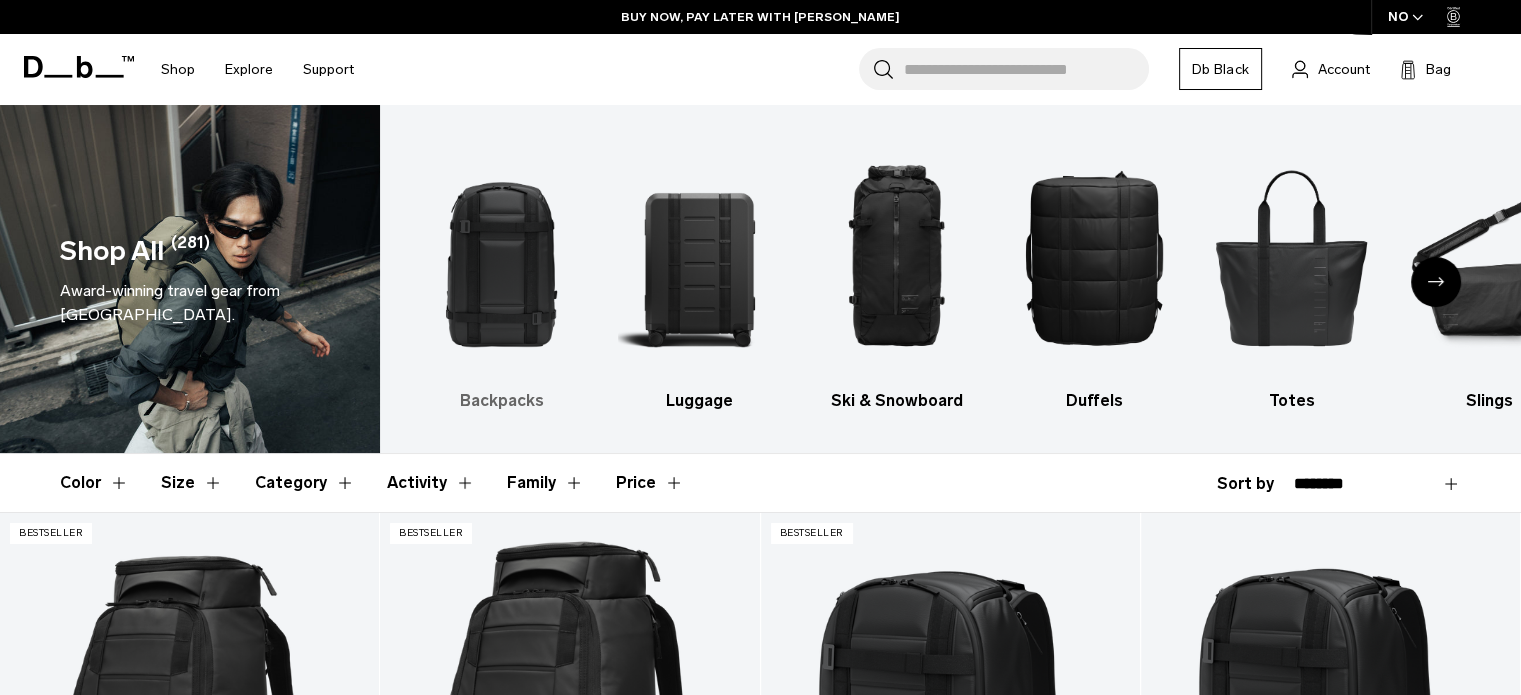 click at bounding box center [501, 257] 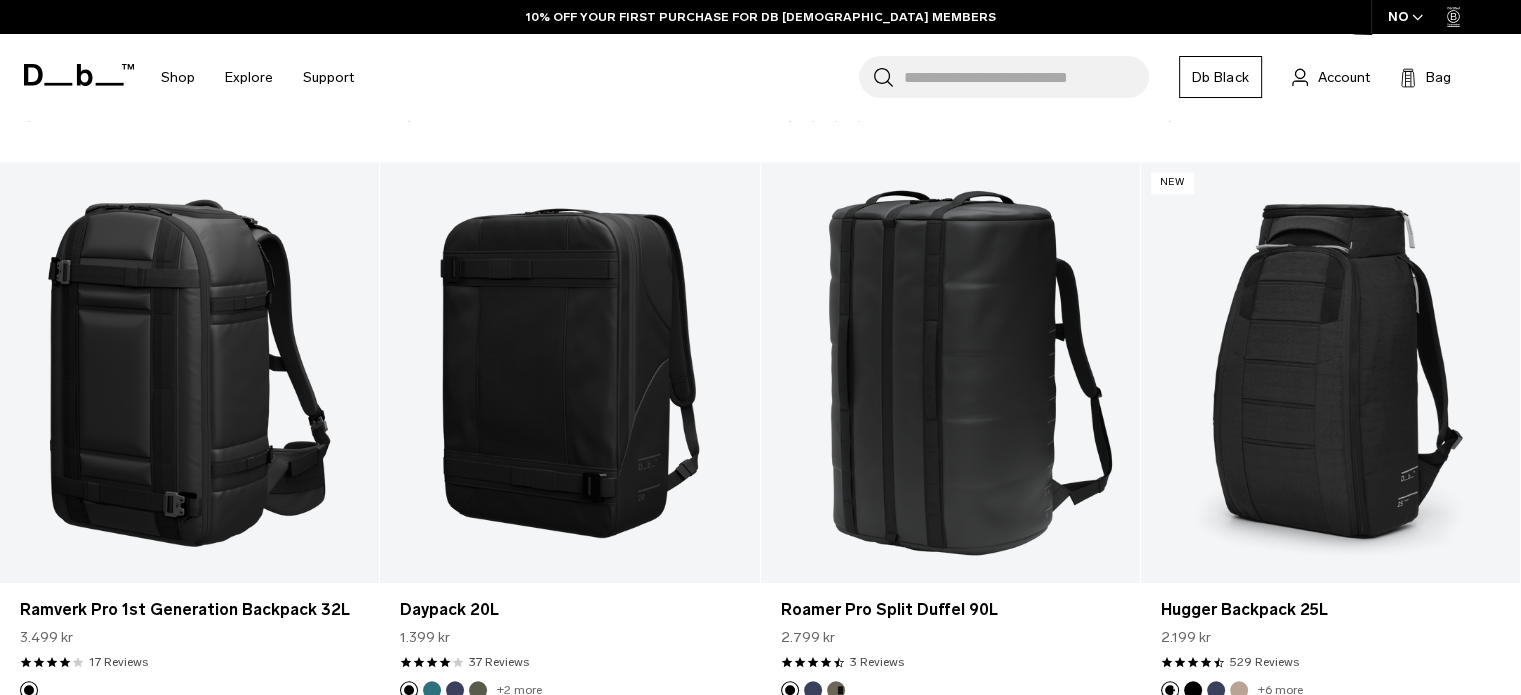 scroll, scrollTop: 2000, scrollLeft: 0, axis: vertical 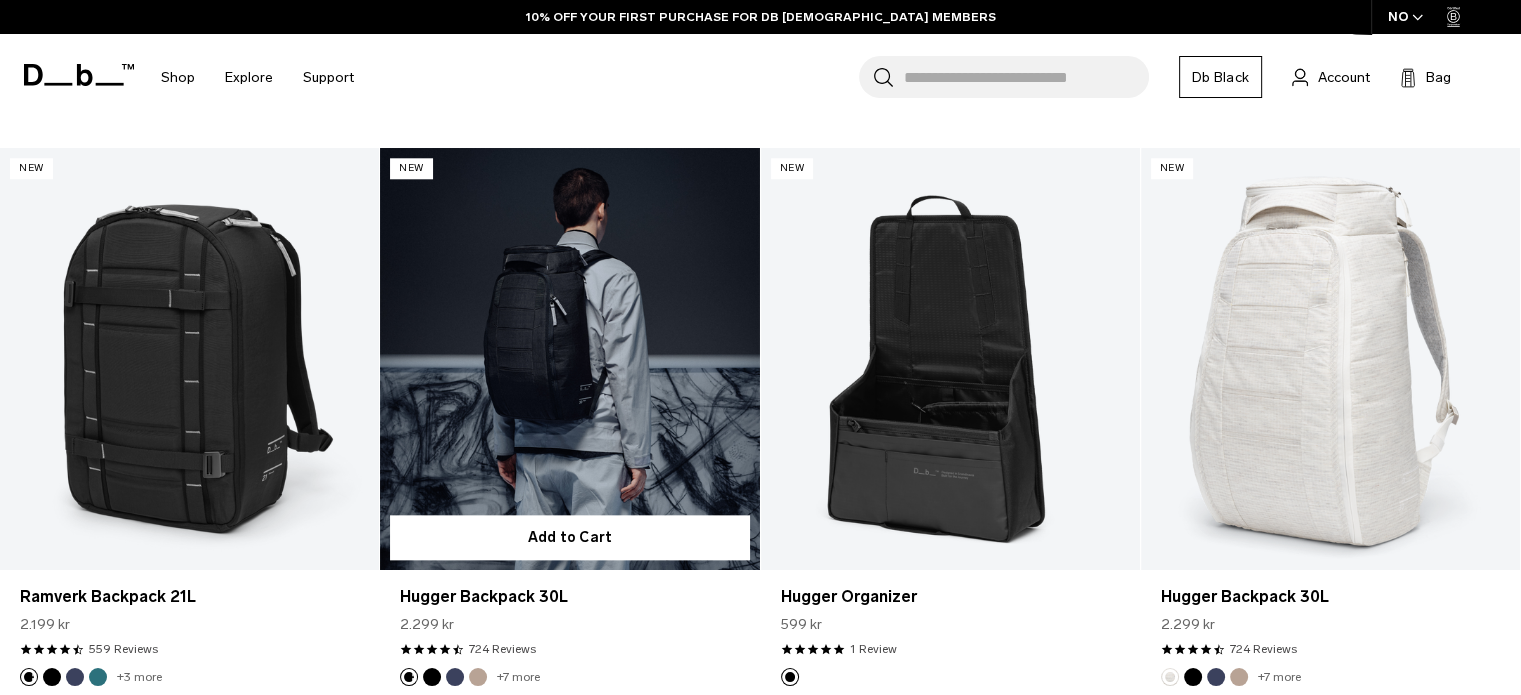 click at bounding box center (569, 358) 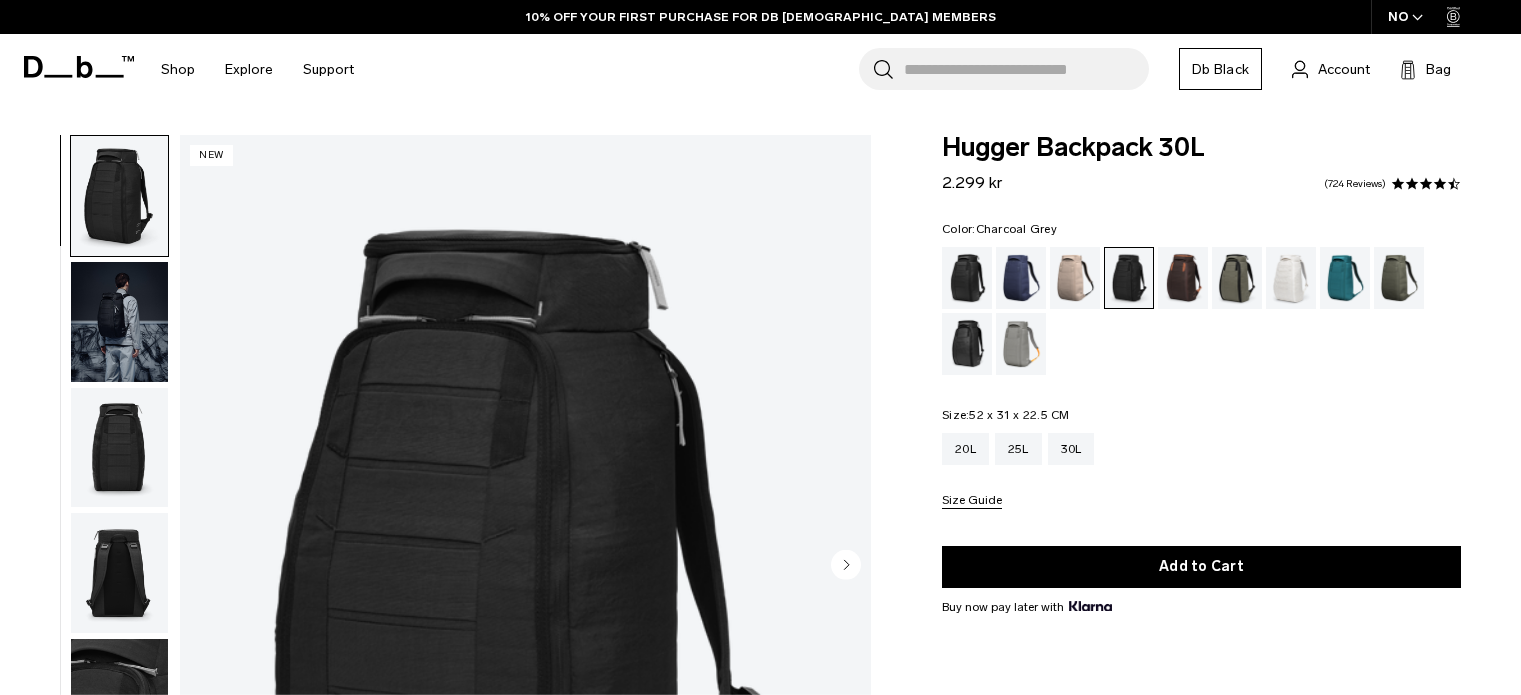 scroll, scrollTop: 340, scrollLeft: 0, axis: vertical 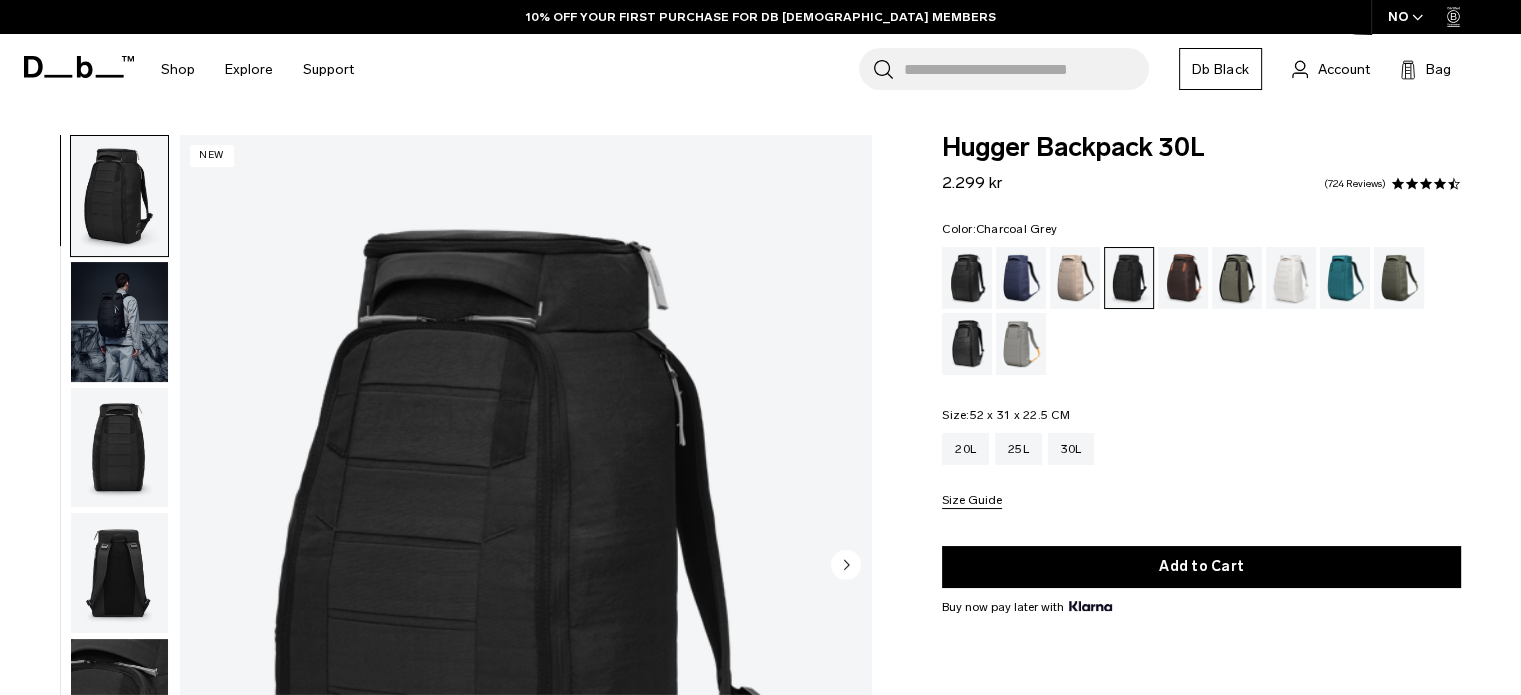 click at bounding box center (119, 322) 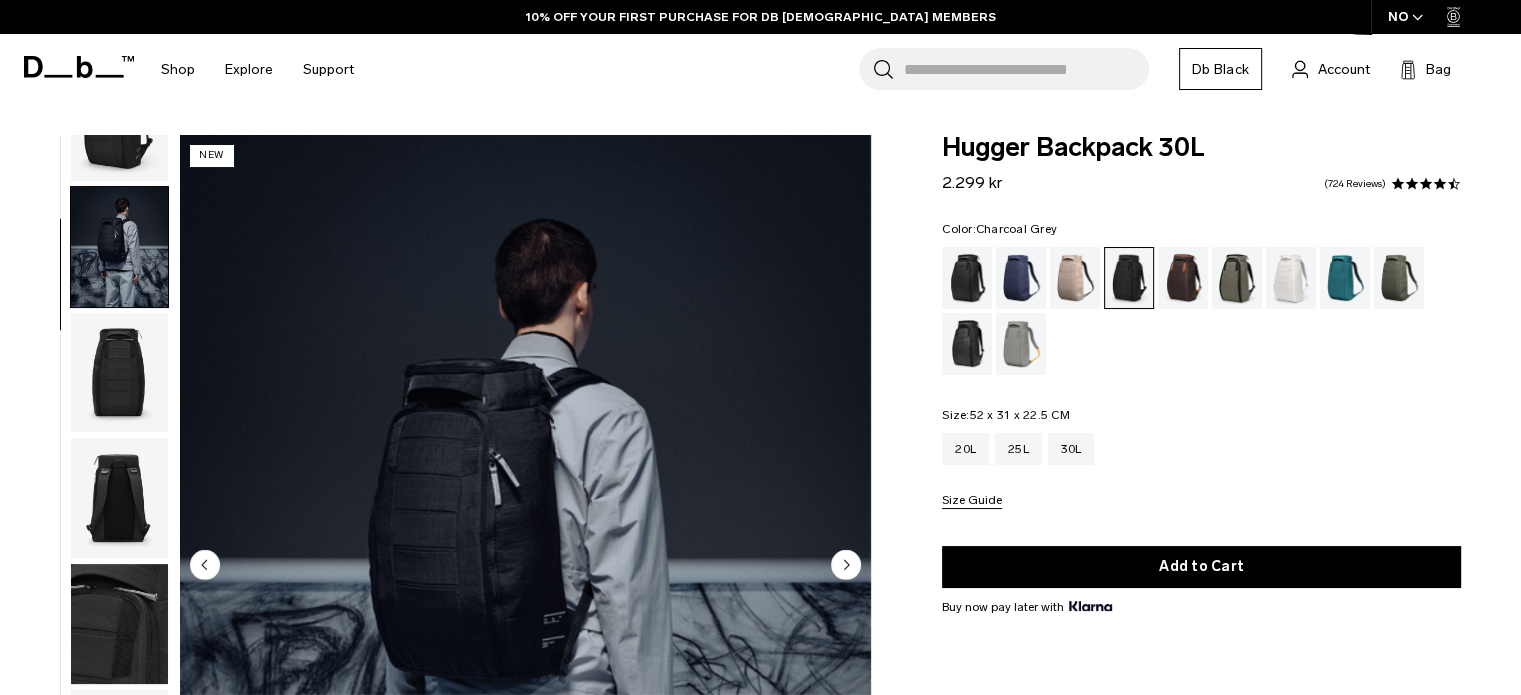scroll, scrollTop: 126, scrollLeft: 0, axis: vertical 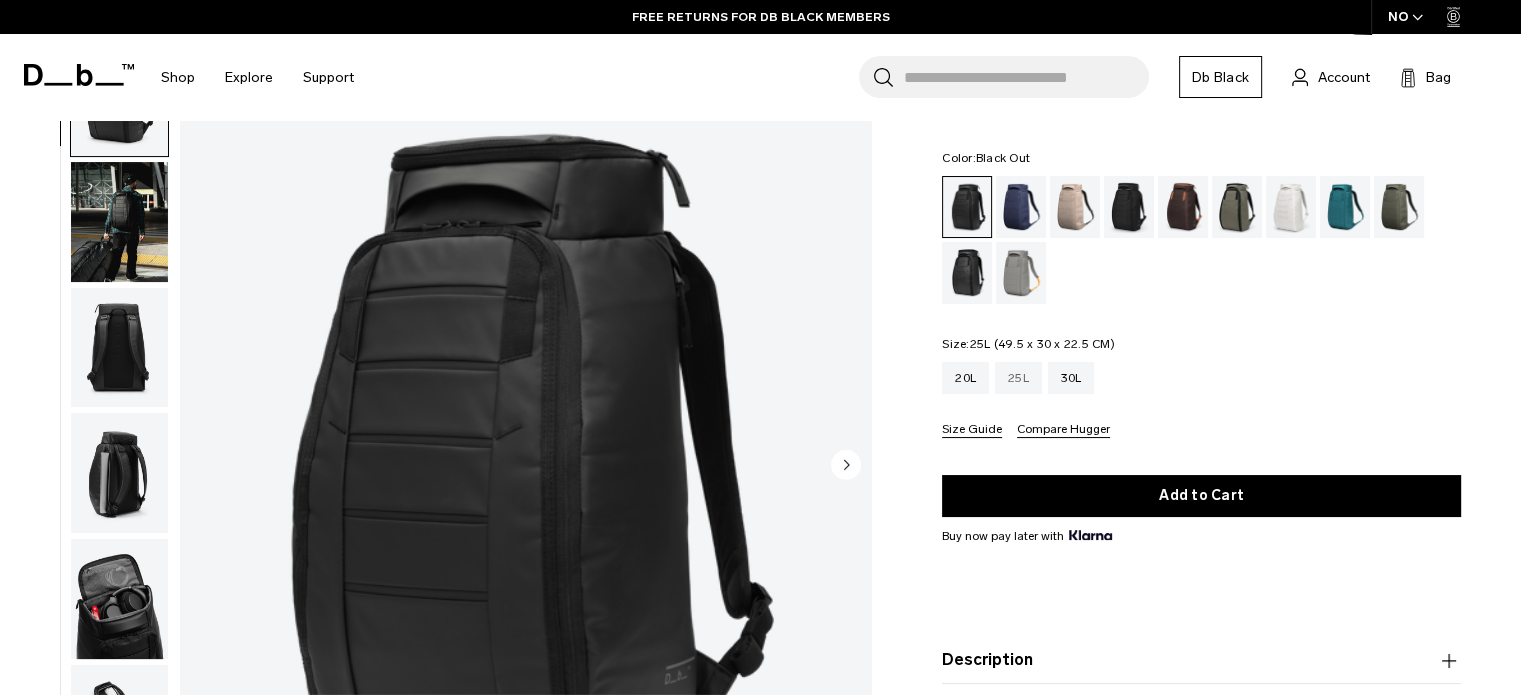 click on "25L" at bounding box center [1018, 378] 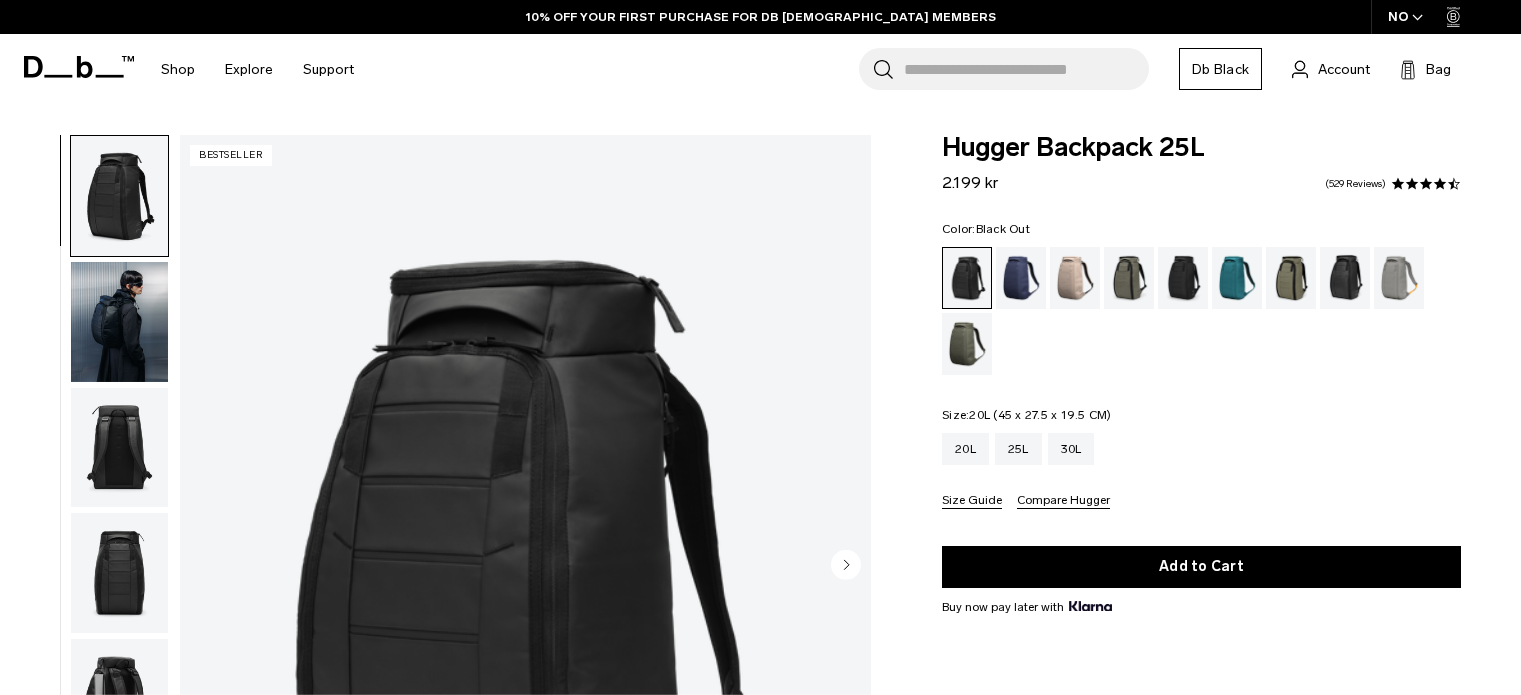 scroll, scrollTop: 0, scrollLeft: 0, axis: both 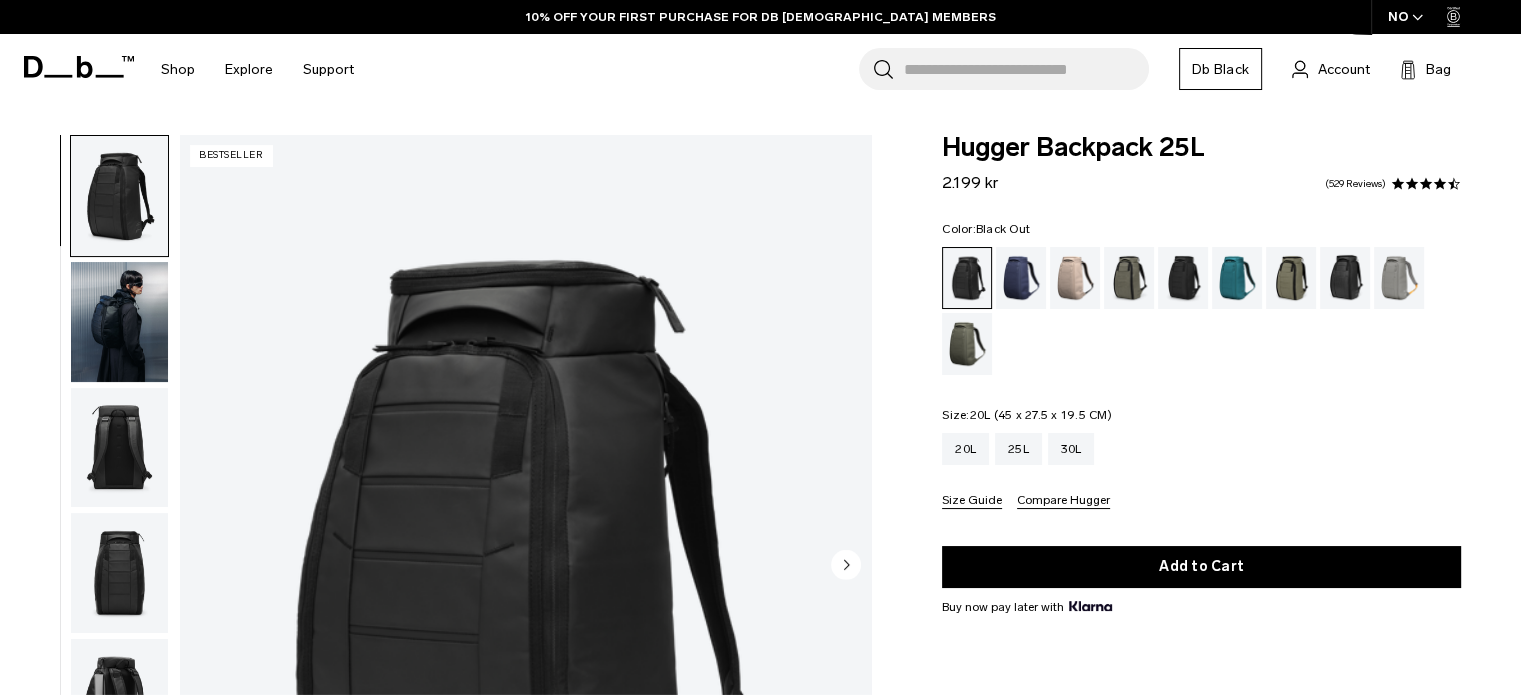 click on "20L" at bounding box center [965, 449] 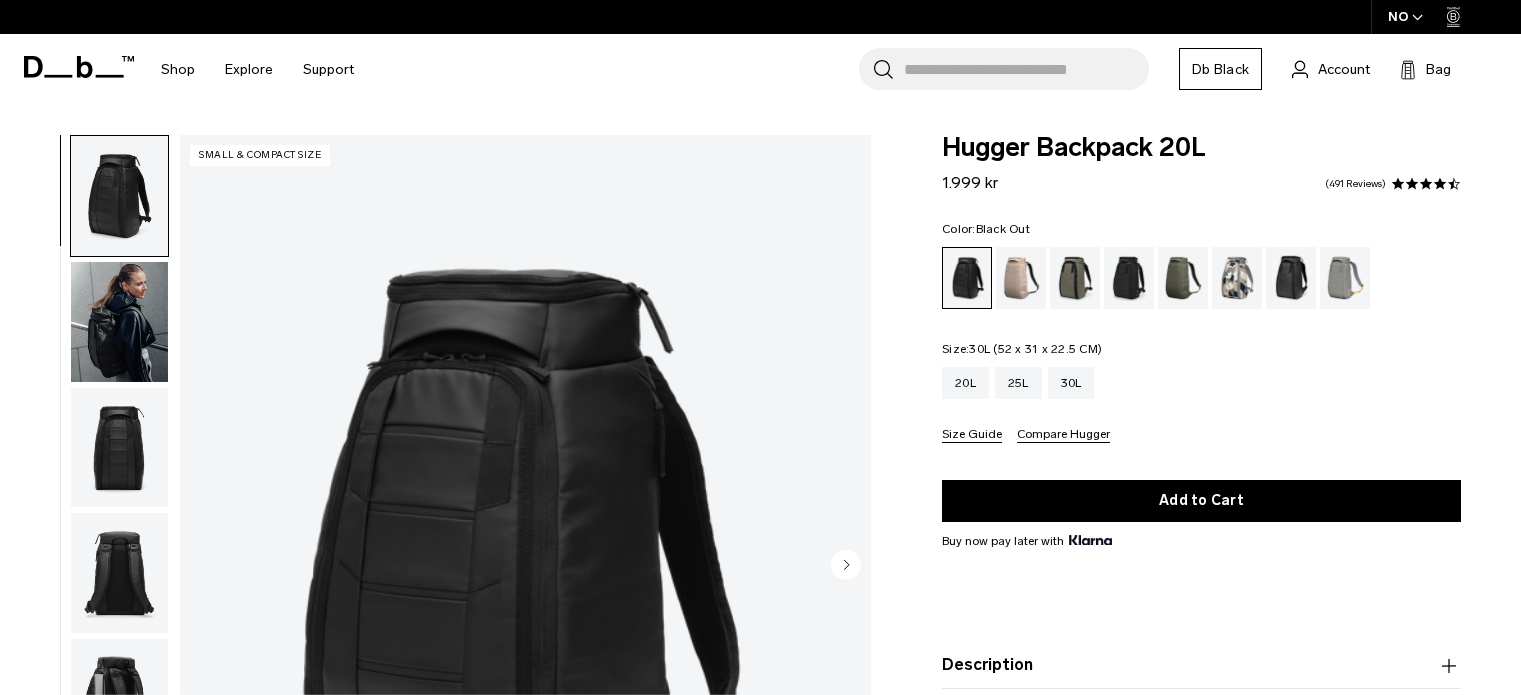 scroll, scrollTop: 0, scrollLeft: 0, axis: both 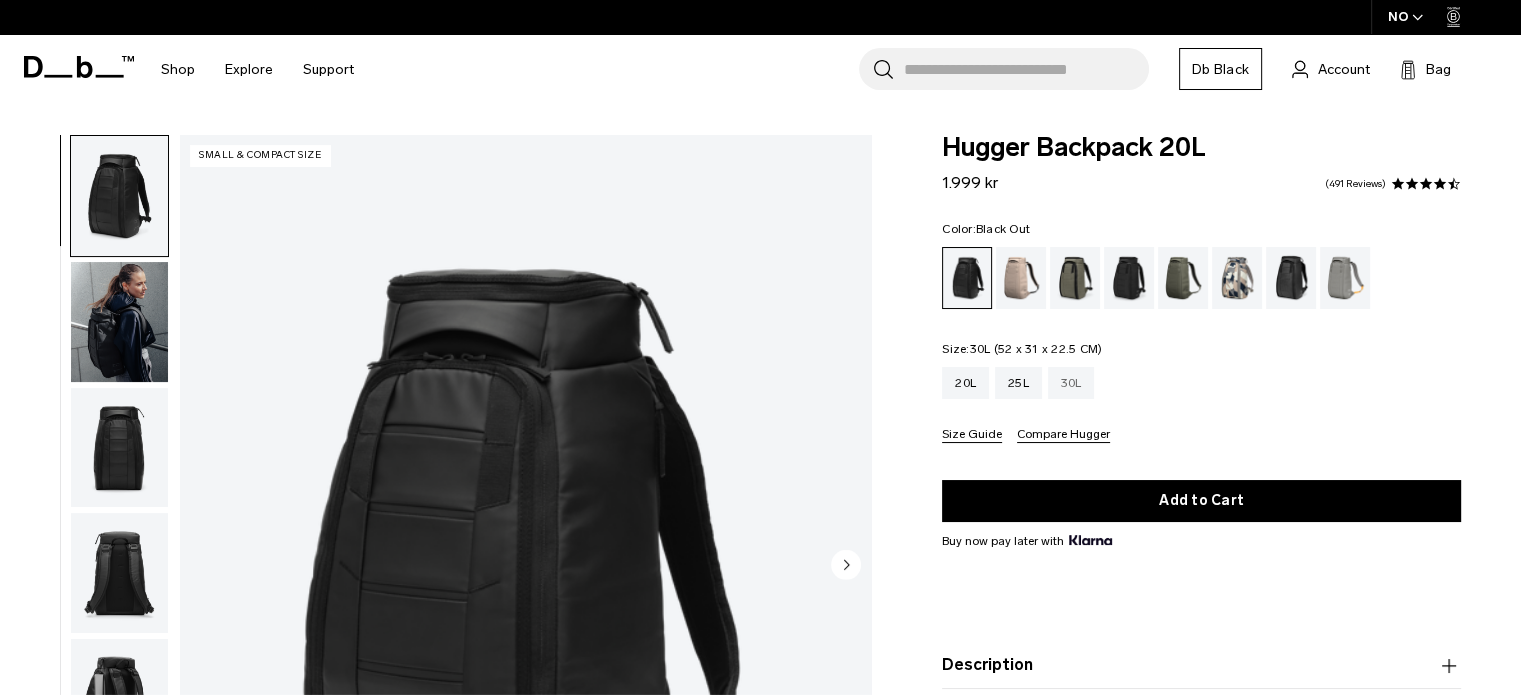 drag, startPoint x: 0, startPoint y: 0, endPoint x: 1067, endPoint y: 383, distance: 1133.6569 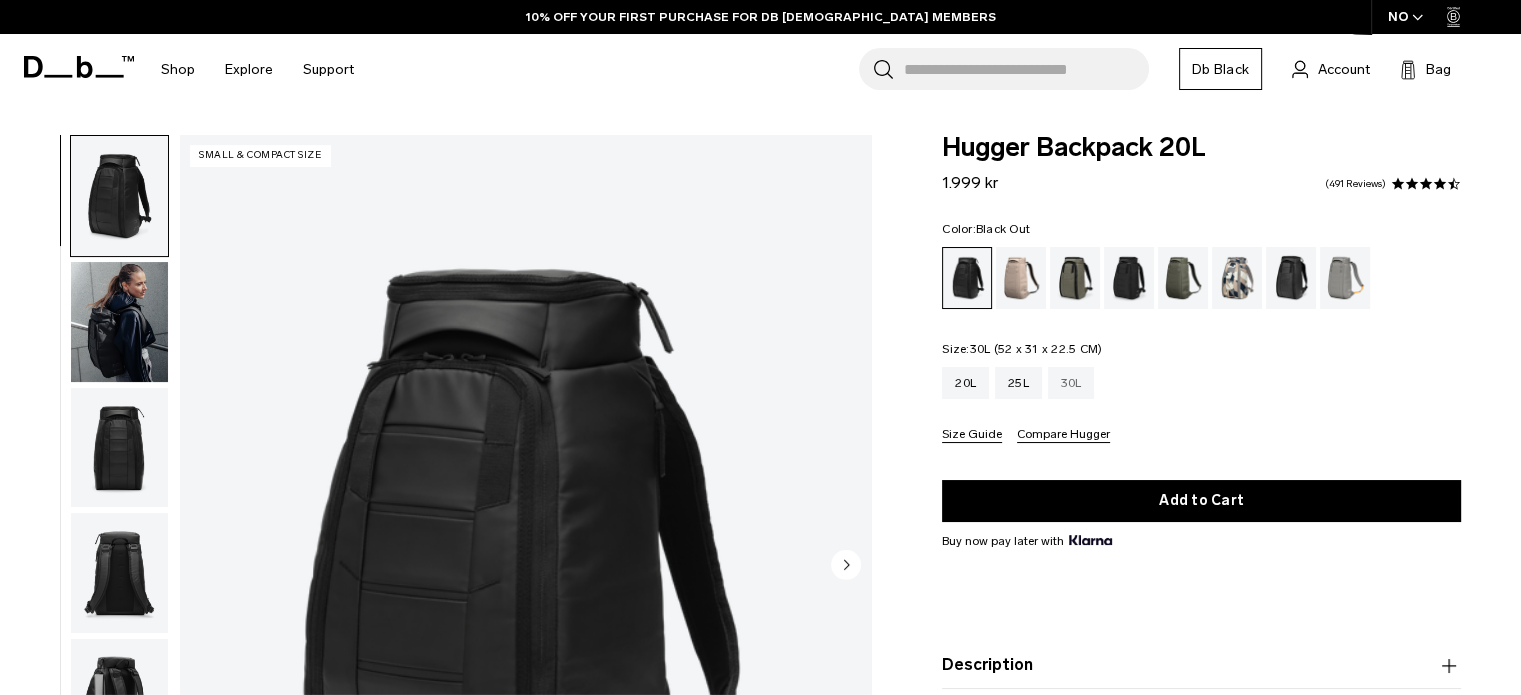 scroll, scrollTop: 0, scrollLeft: 0, axis: both 